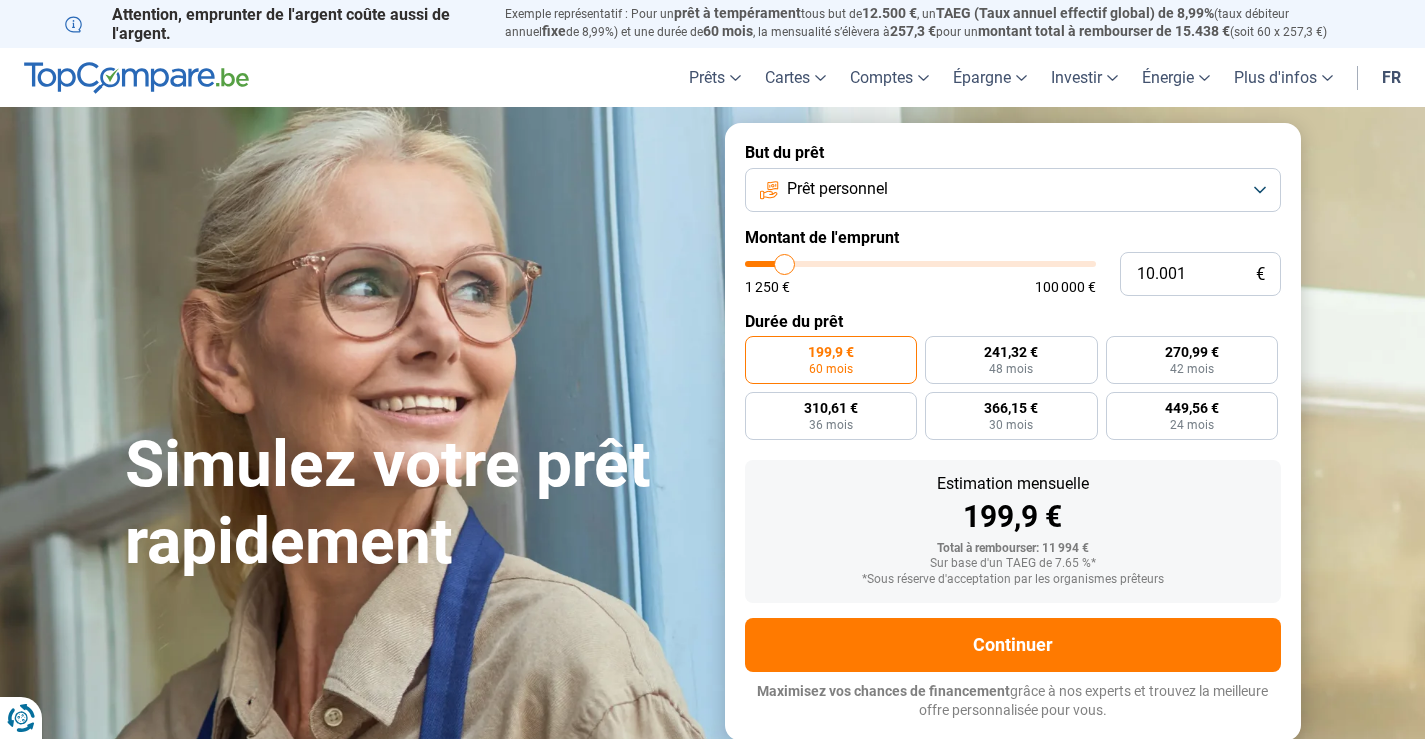 scroll, scrollTop: 0, scrollLeft: 0, axis: both 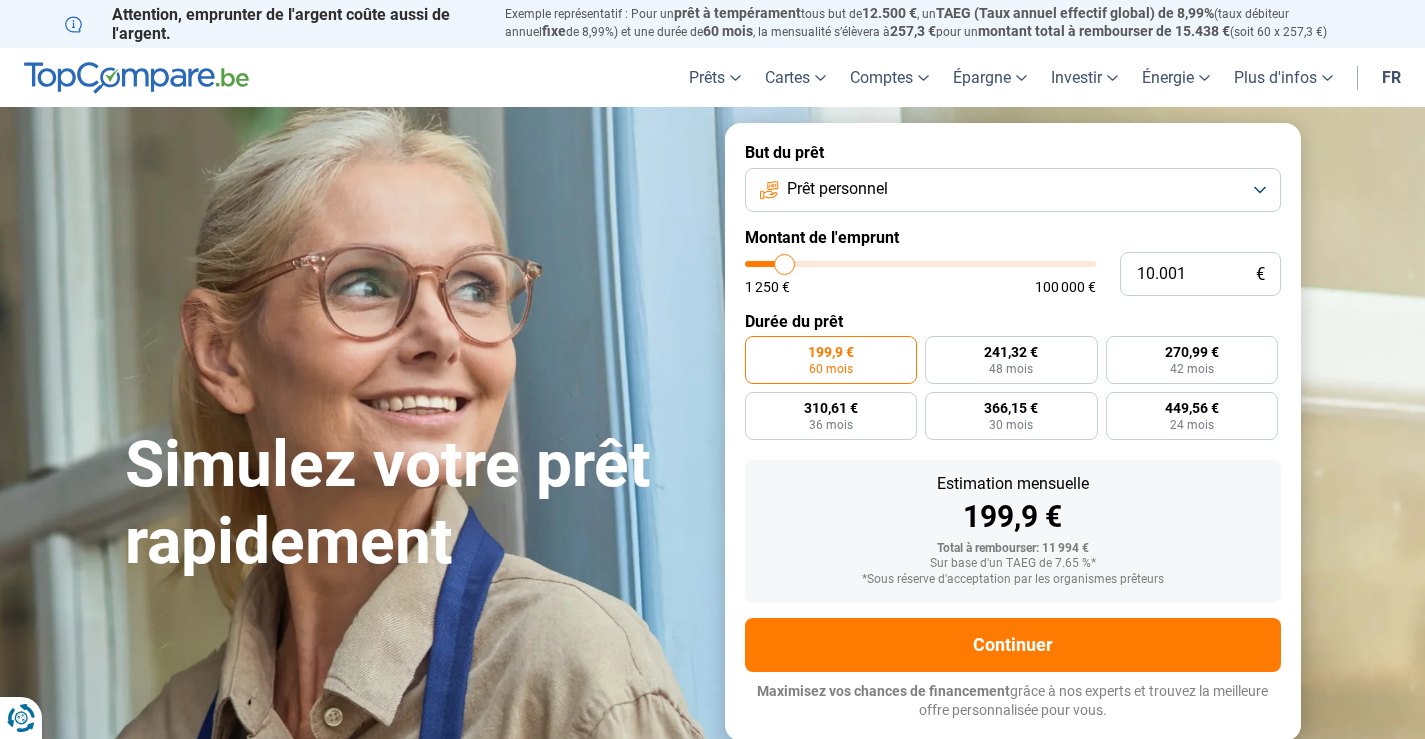 click on "Prêt personnel" at bounding box center [837, 189] 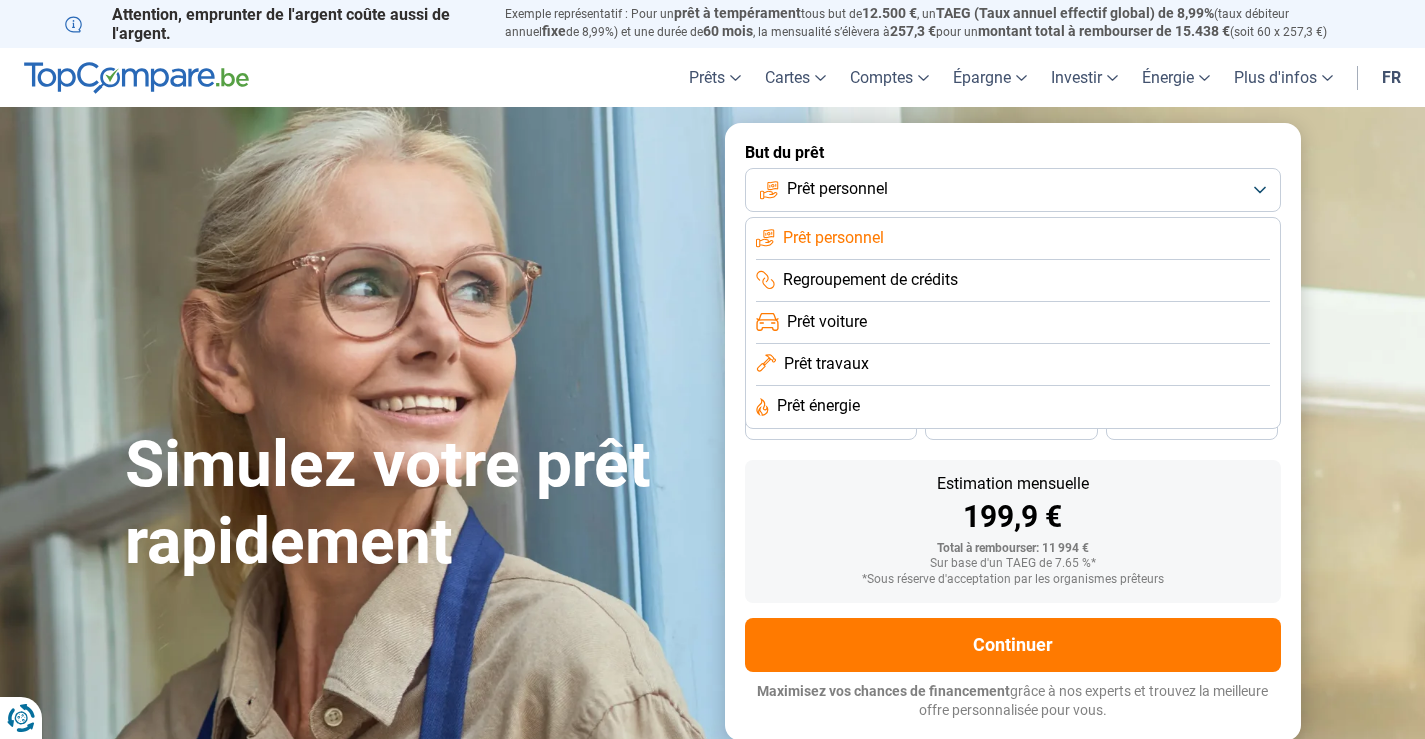 click on "Regroupement de crédits" at bounding box center (833, 238) 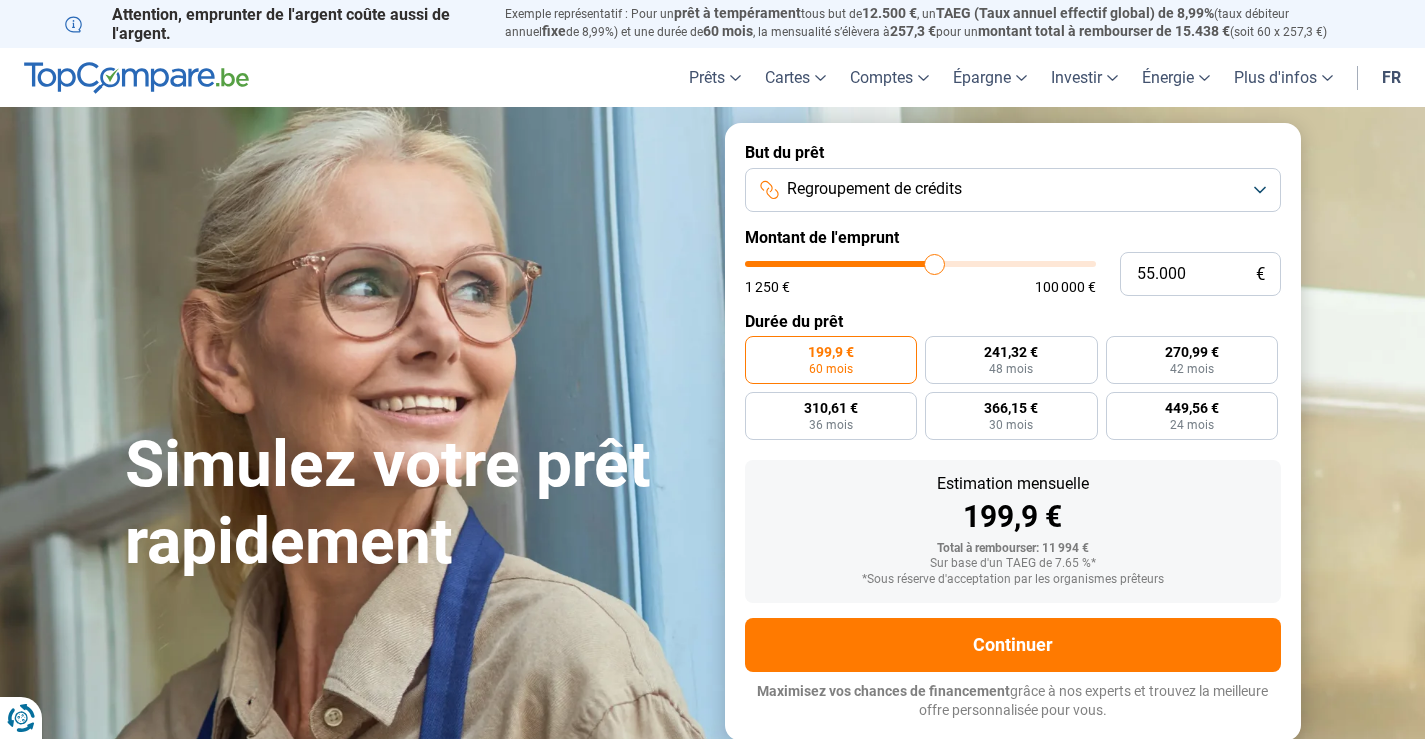 drag, startPoint x: 783, startPoint y: 263, endPoint x: 935, endPoint y: 270, distance: 152.1611 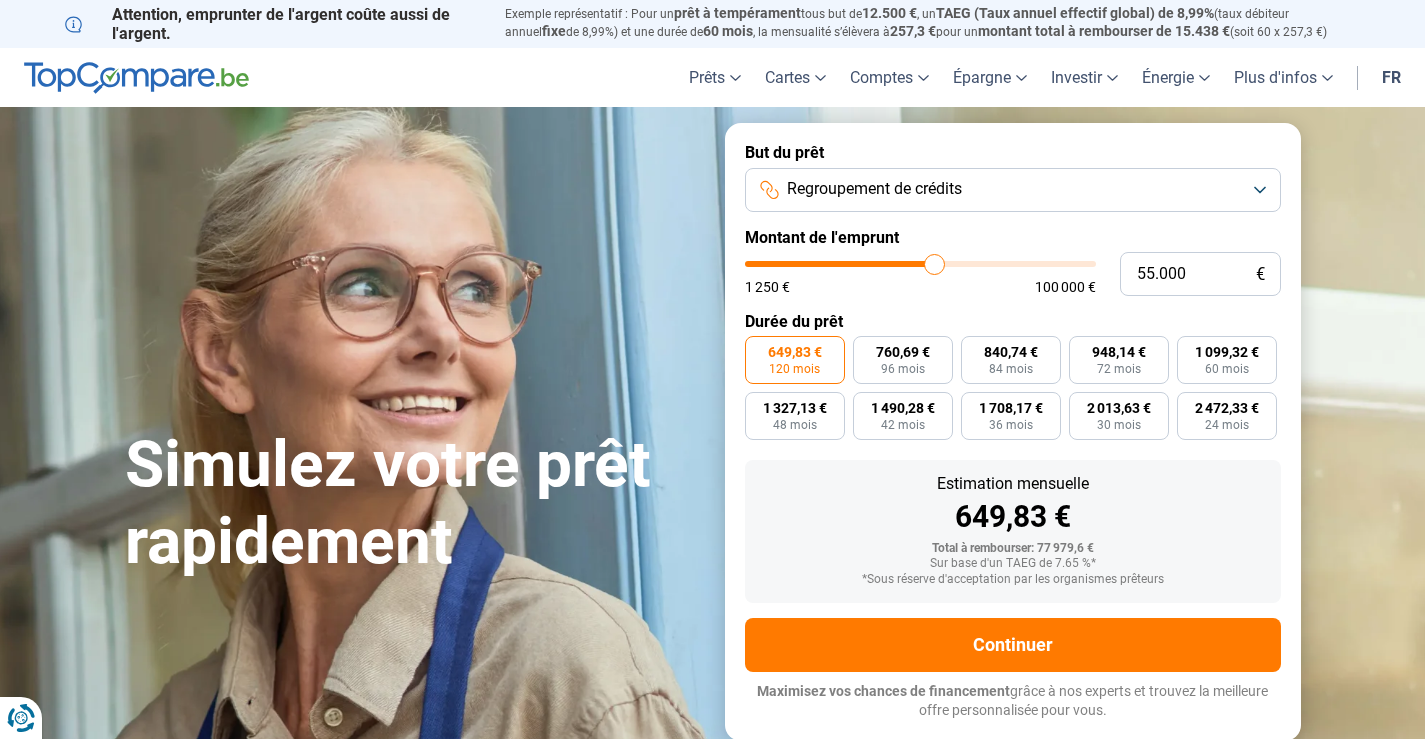 click on "Regroupement de crédits" at bounding box center [874, 189] 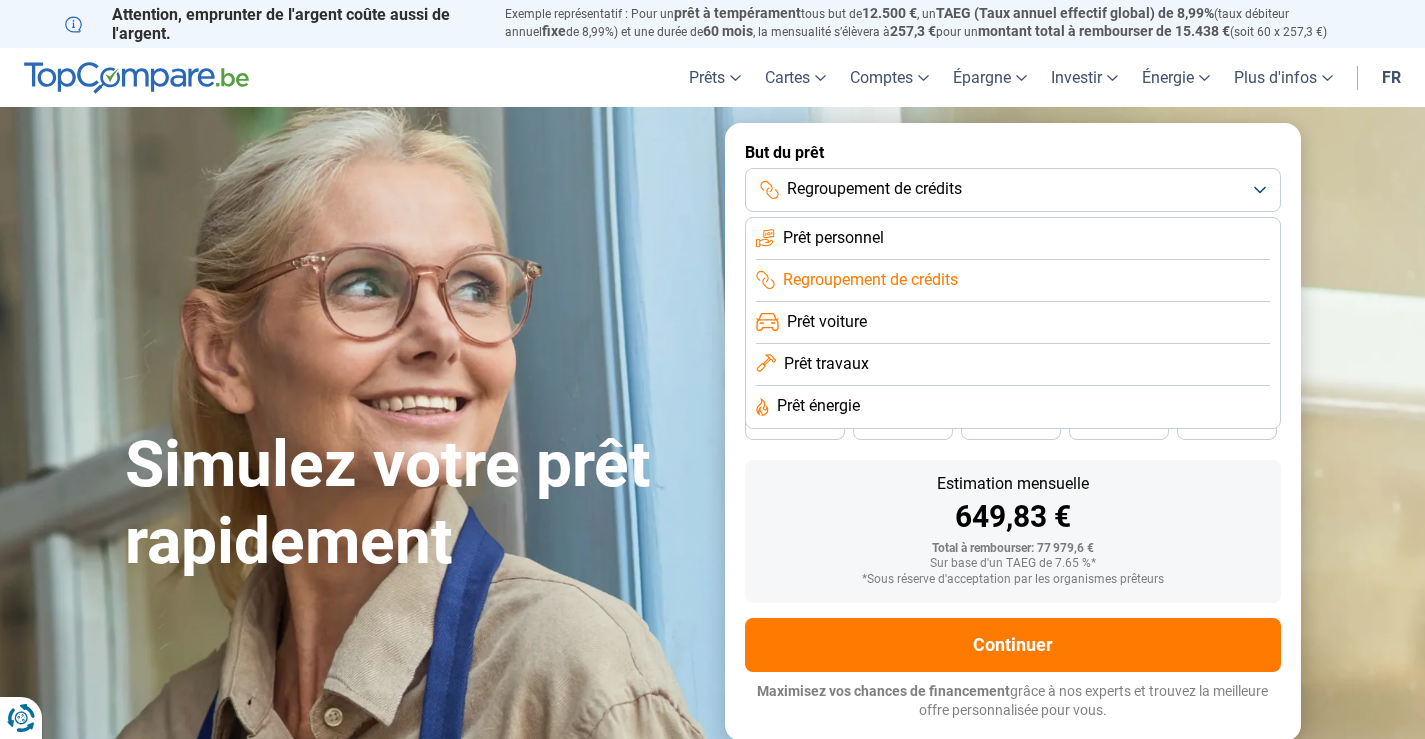 click on "Prêt personnel" at bounding box center (833, 238) 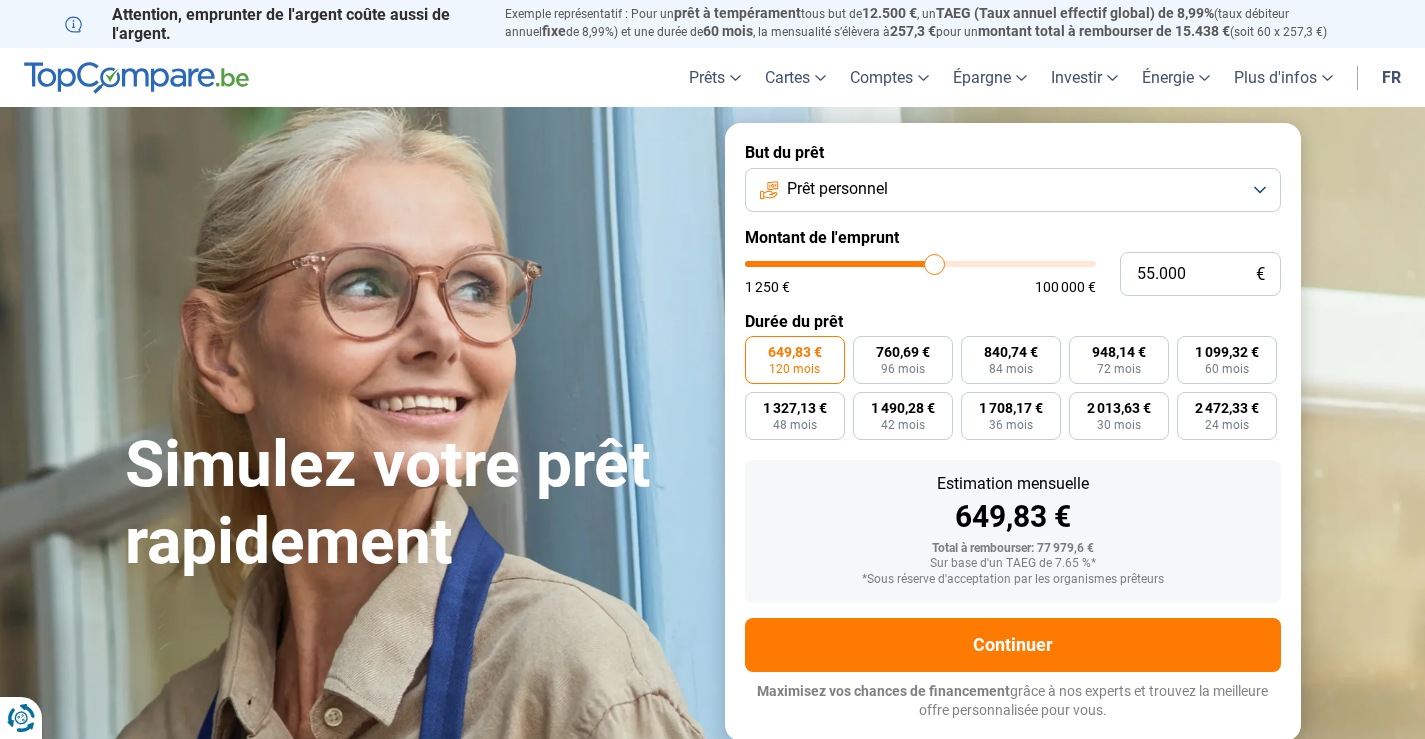 click on "Prêt personnel" at bounding box center [837, 189] 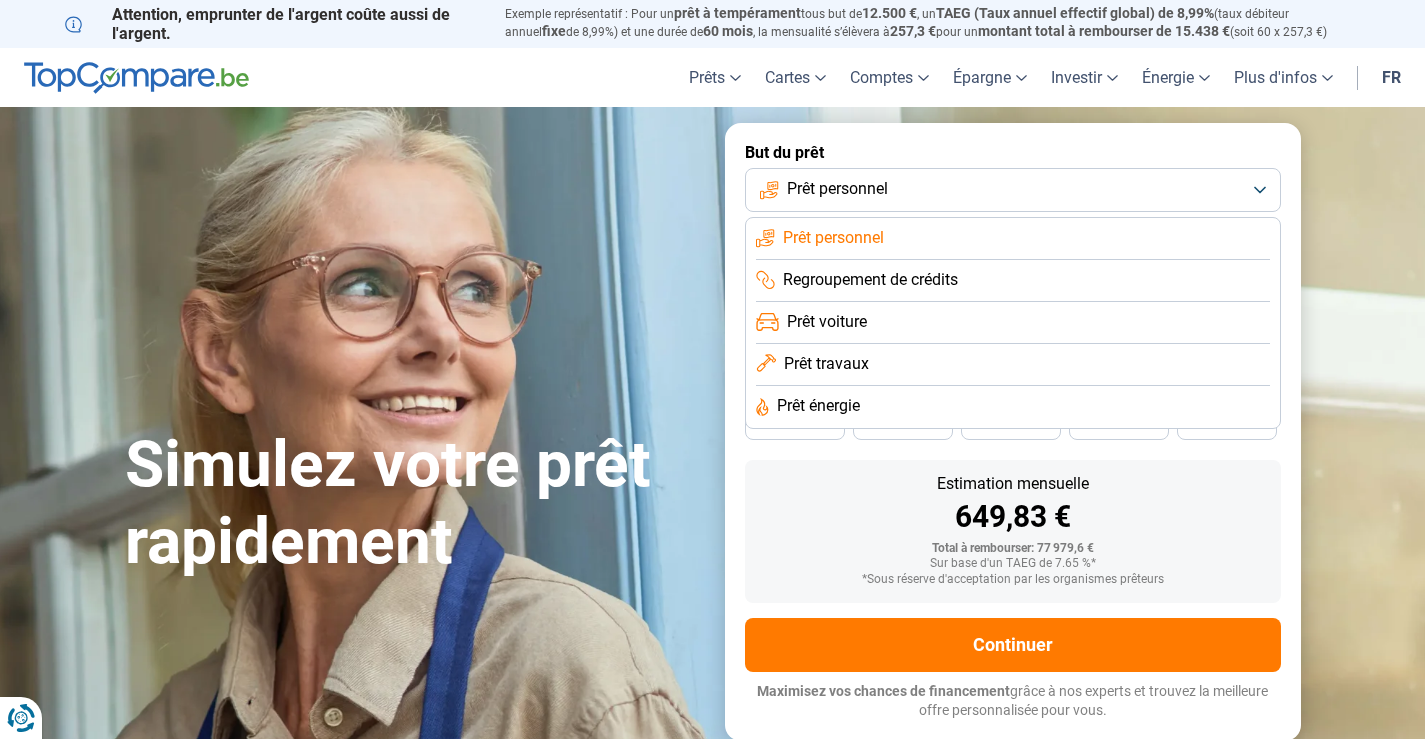 click on "Regroupement de crédits" at bounding box center [833, 238] 